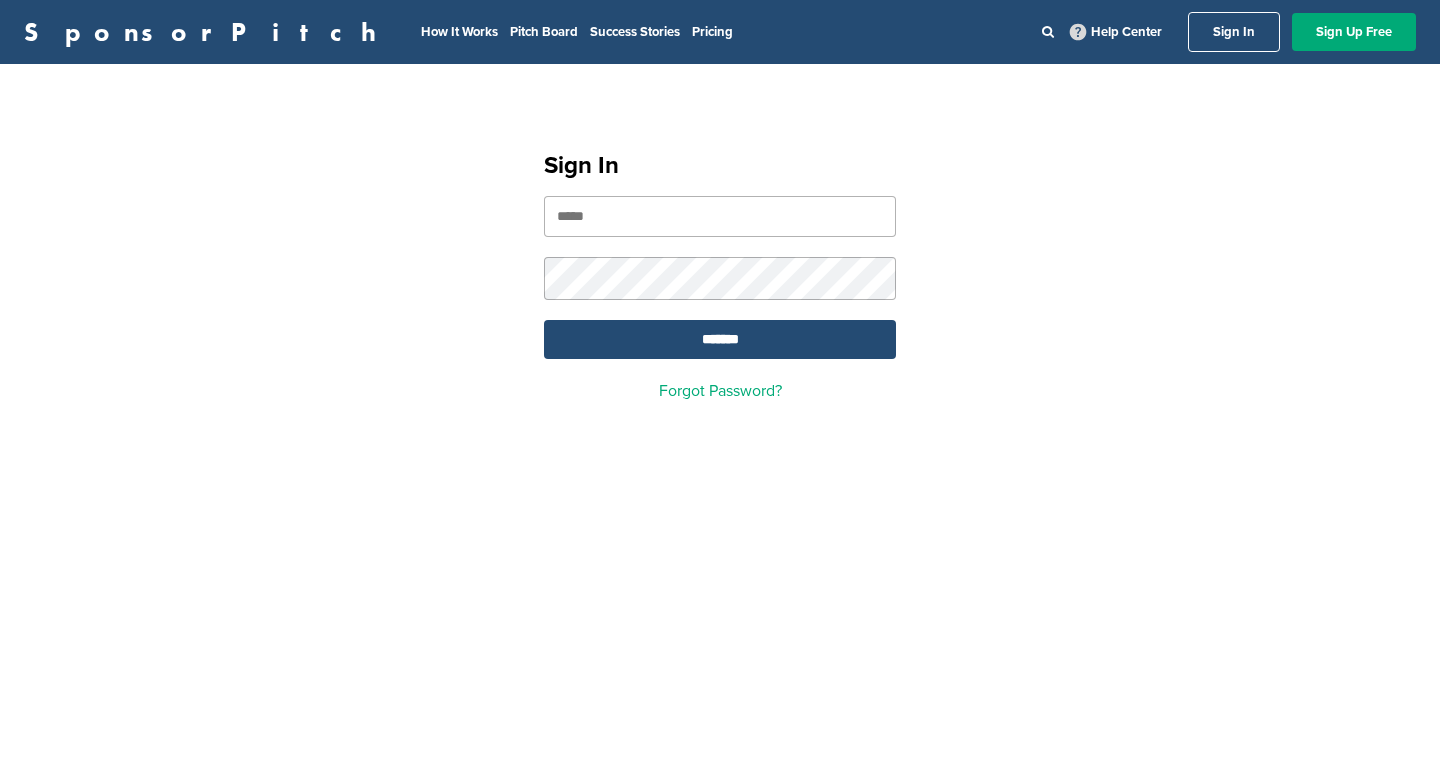 scroll, scrollTop: 0, scrollLeft: 0, axis: both 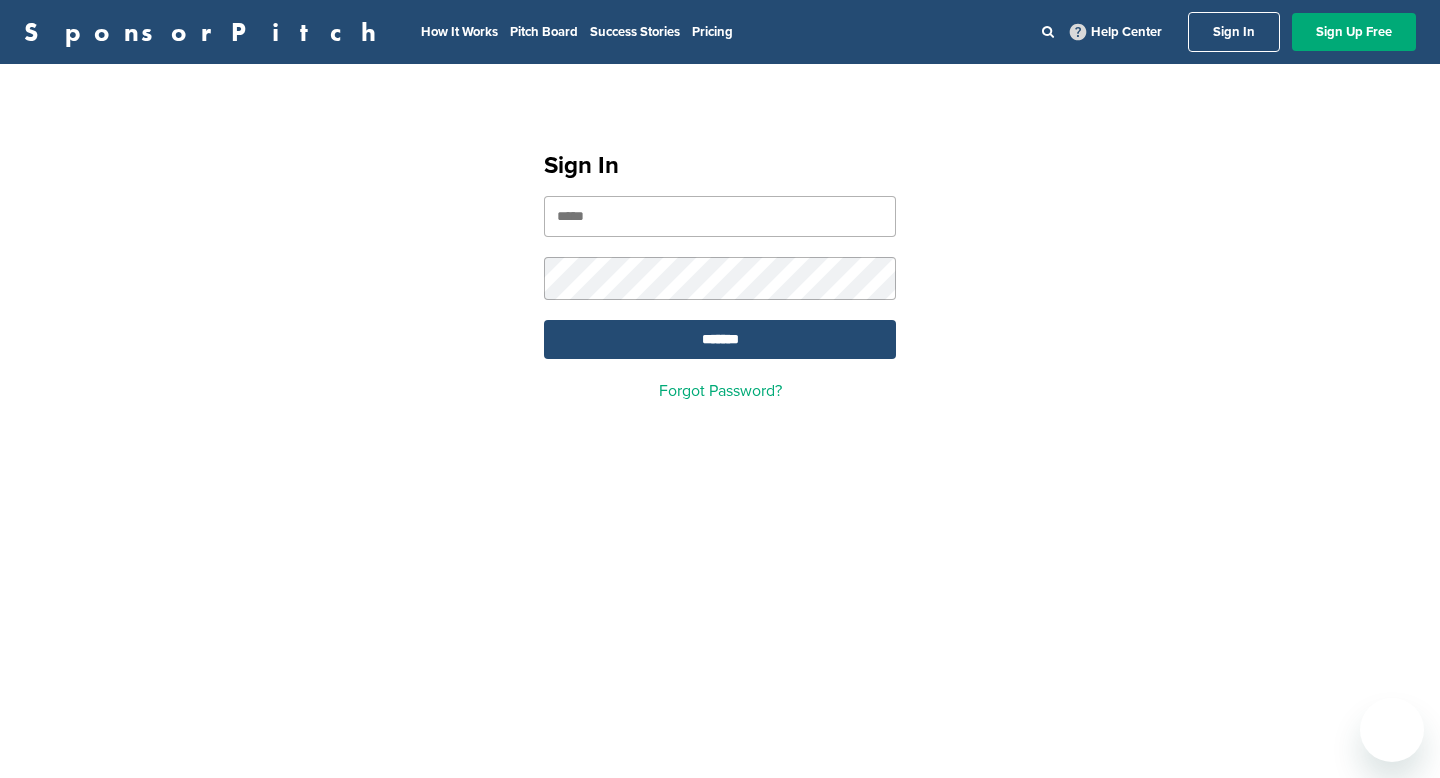 type on "**********" 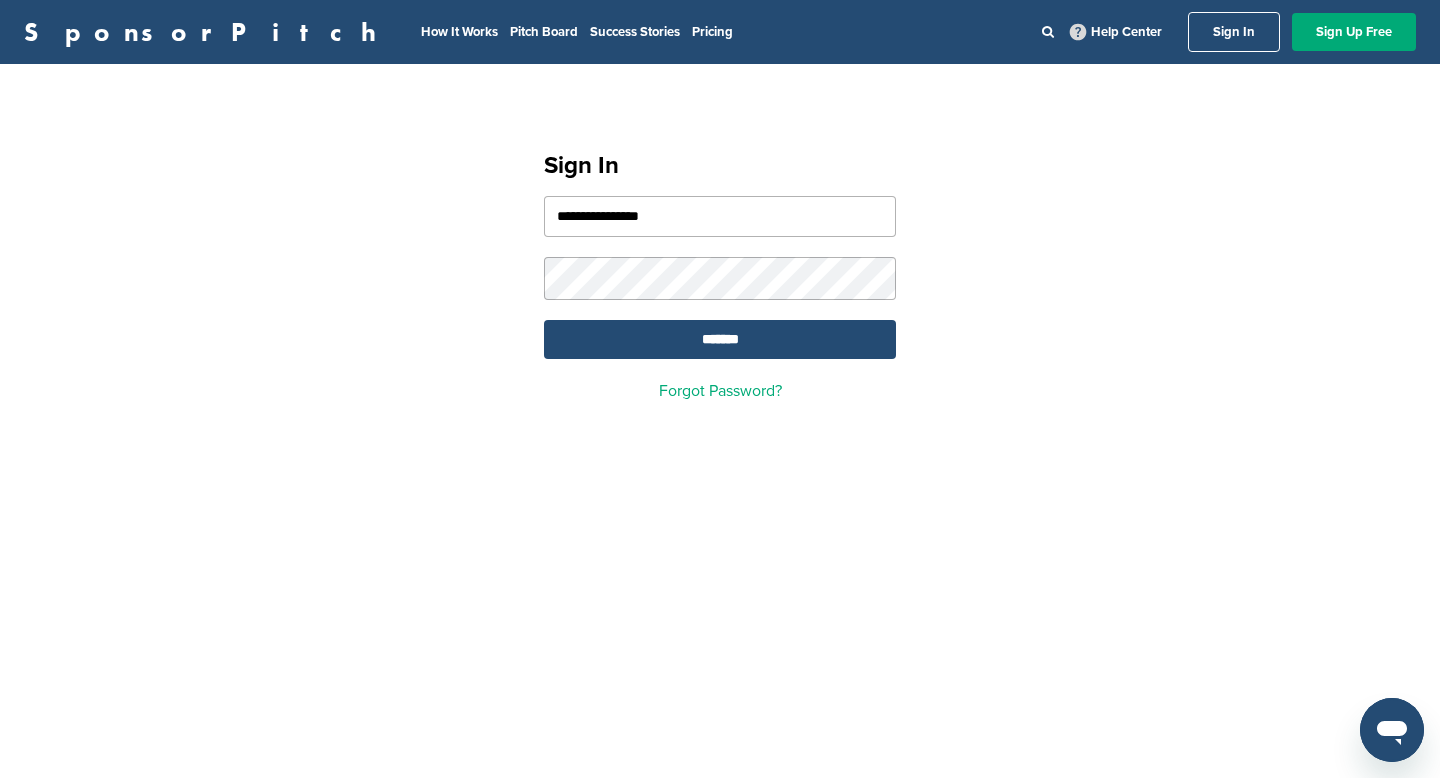 click on "**********" at bounding box center [720, 216] 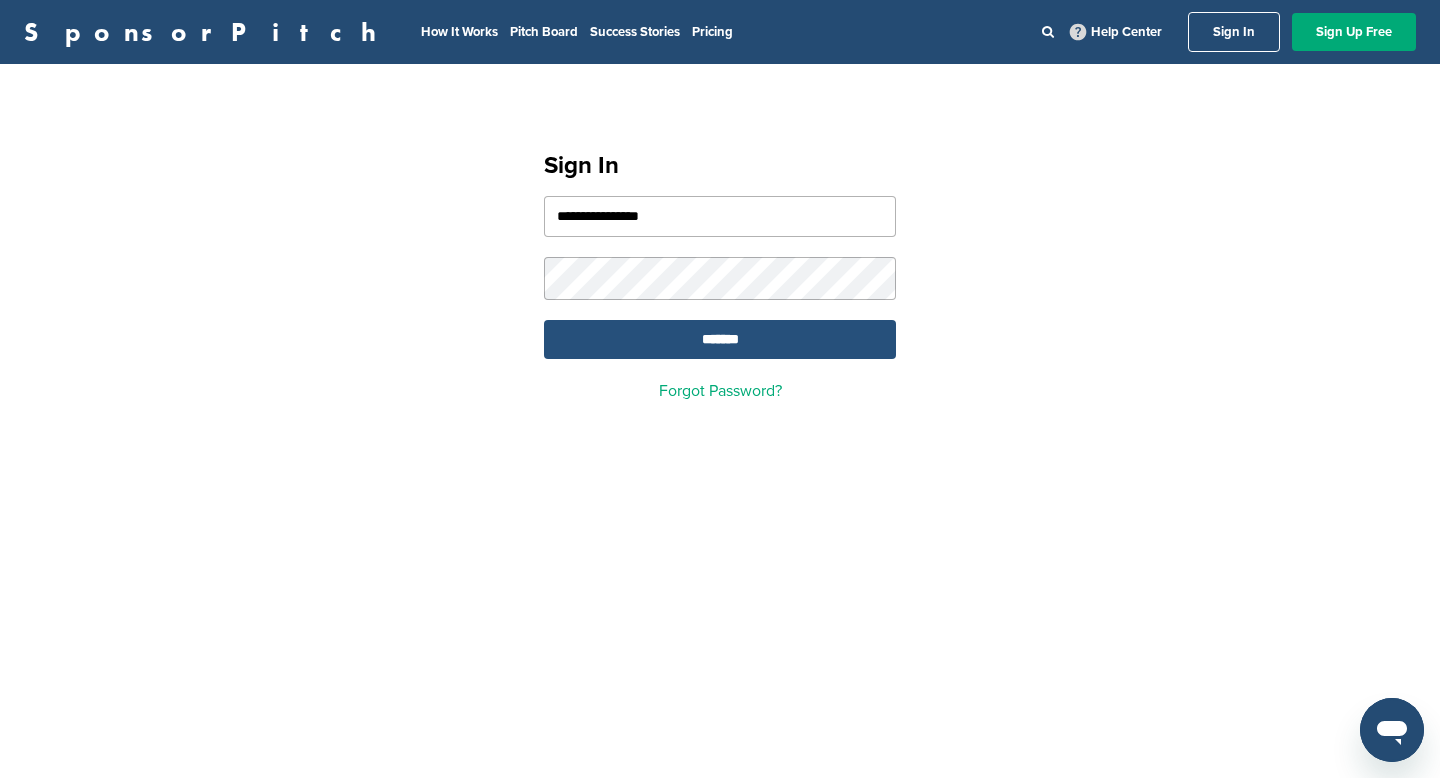 click on "*******" at bounding box center [720, 339] 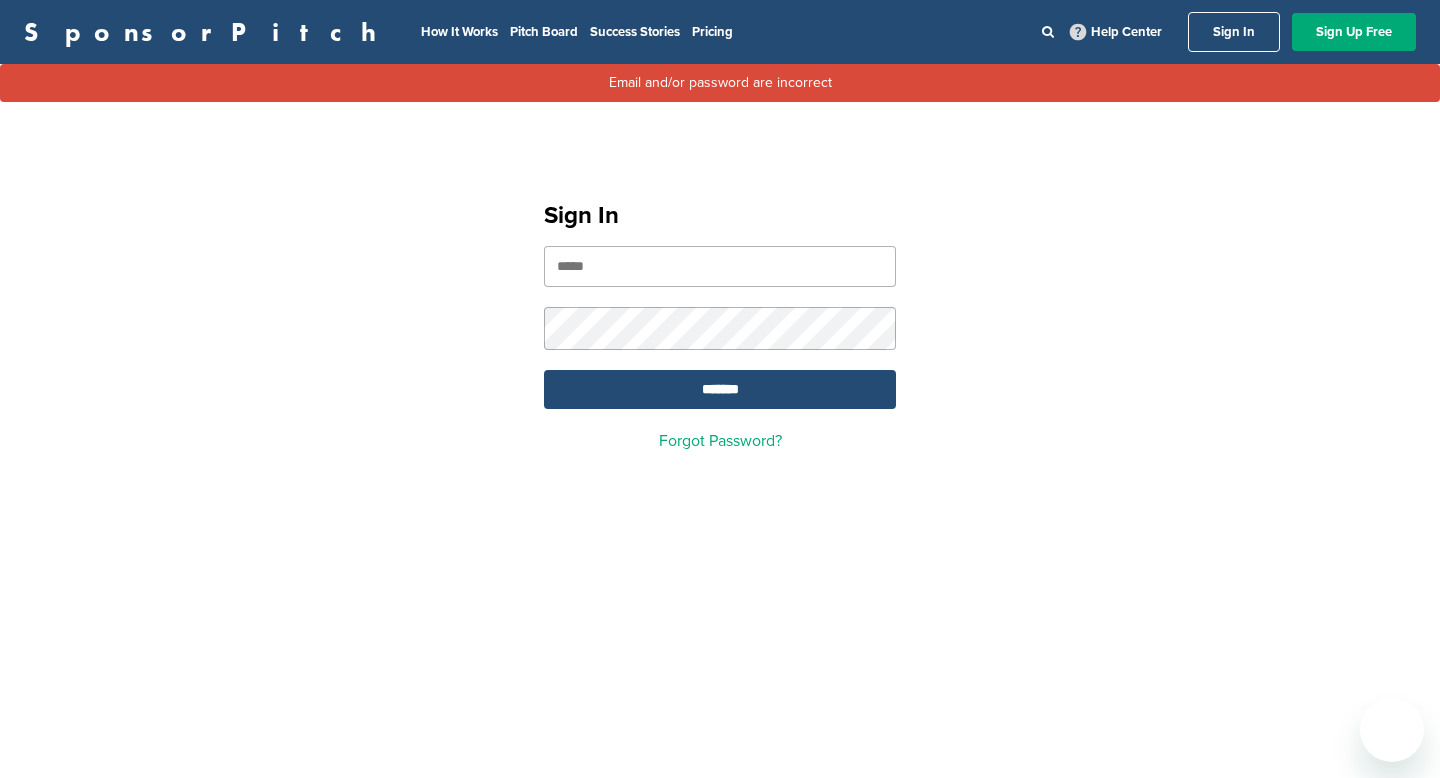 scroll, scrollTop: 0, scrollLeft: 0, axis: both 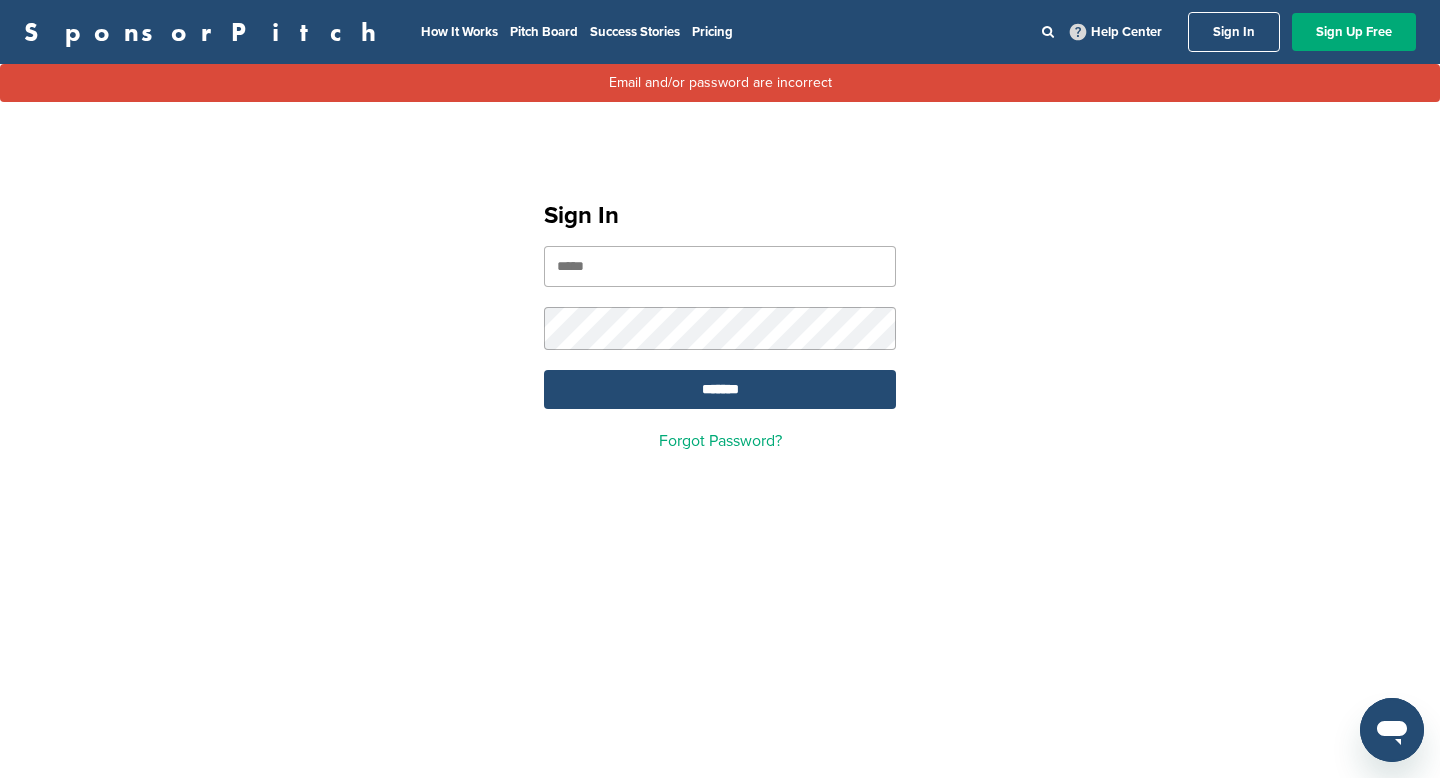 type on "**********" 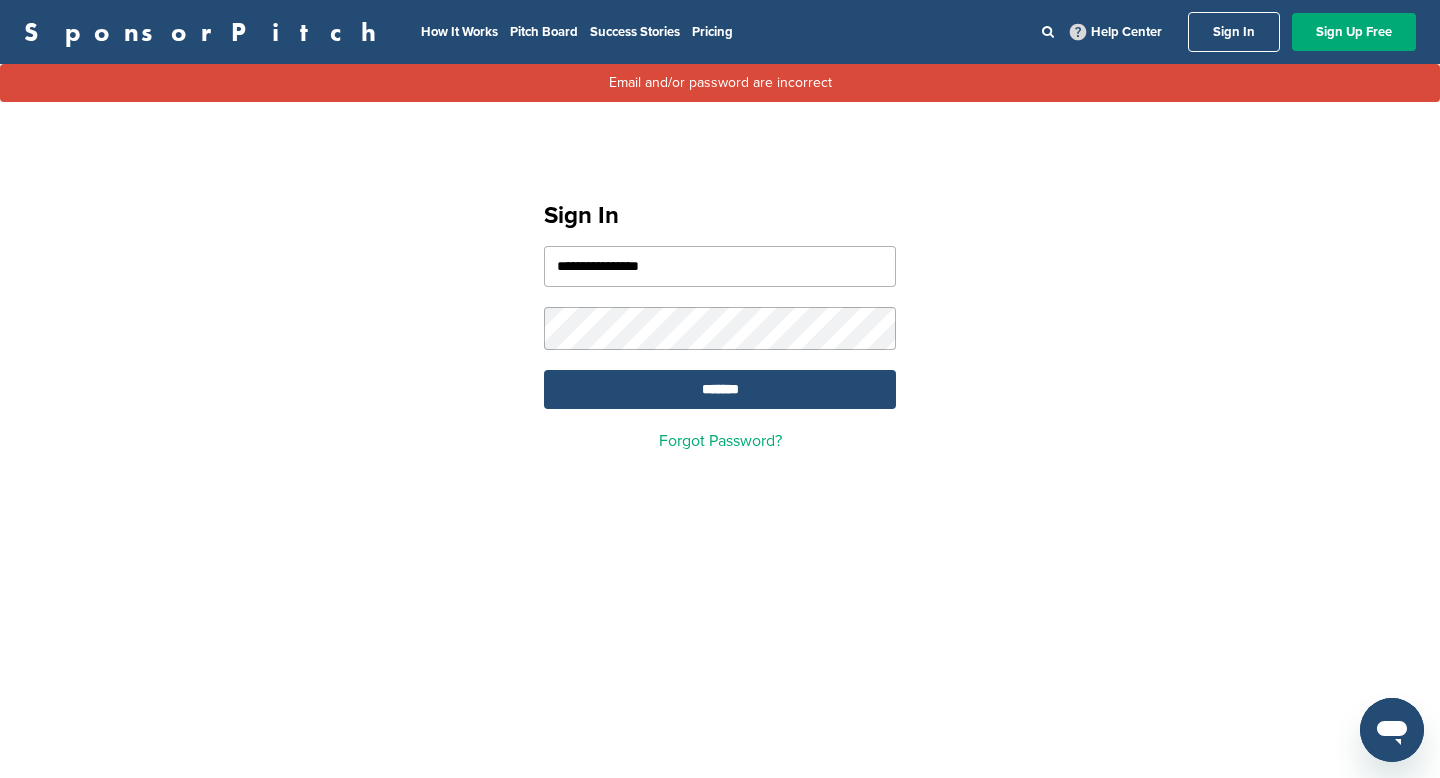 click on "**********" at bounding box center [720, 317] 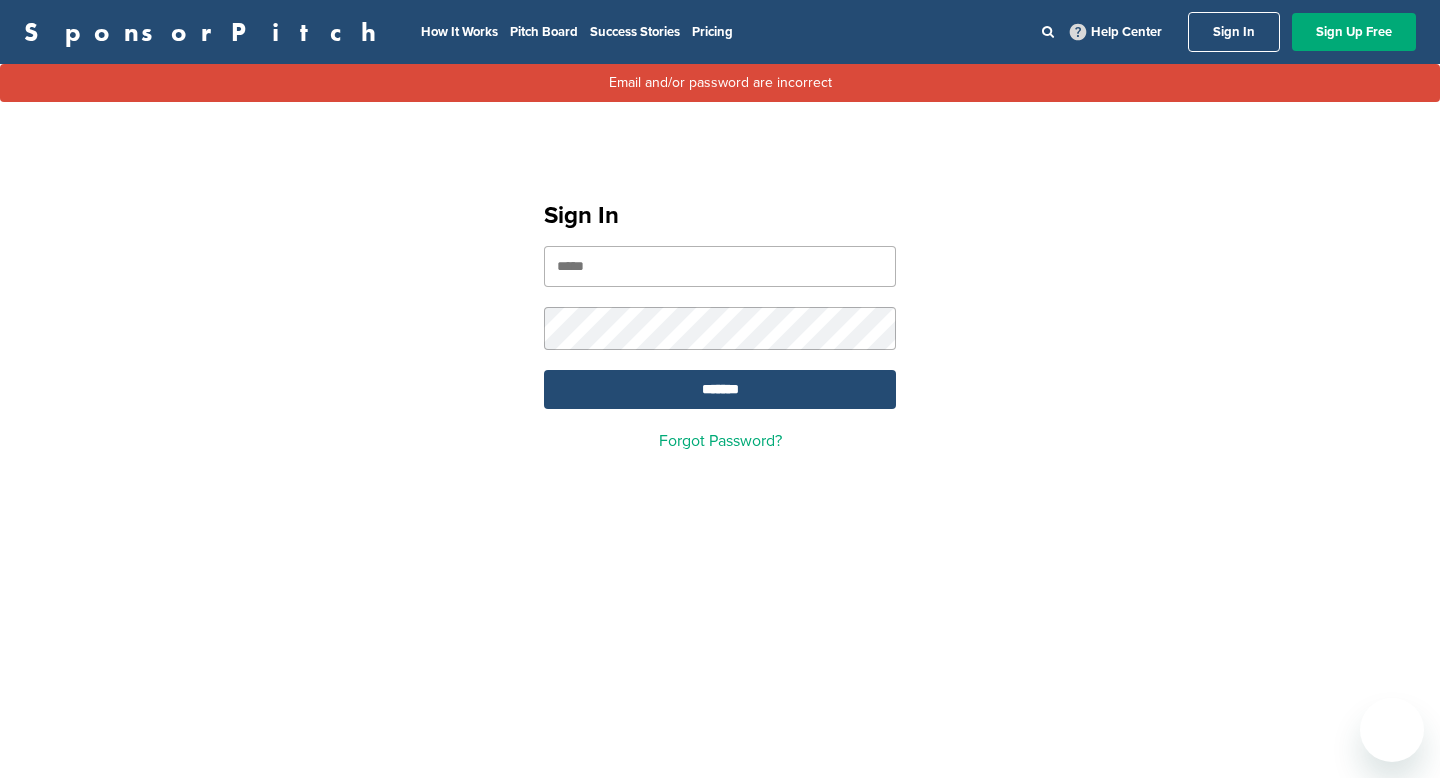 scroll, scrollTop: 0, scrollLeft: 0, axis: both 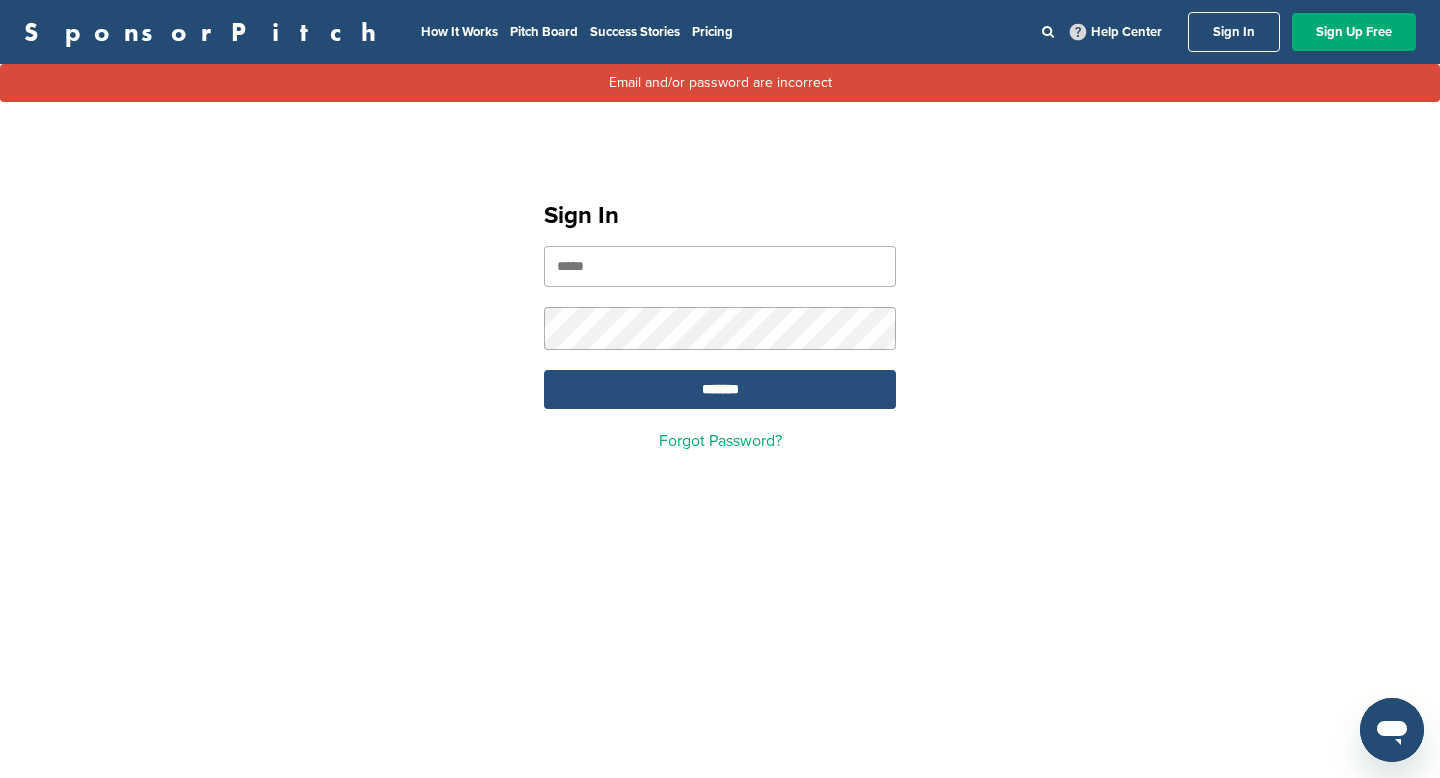 type on "**********" 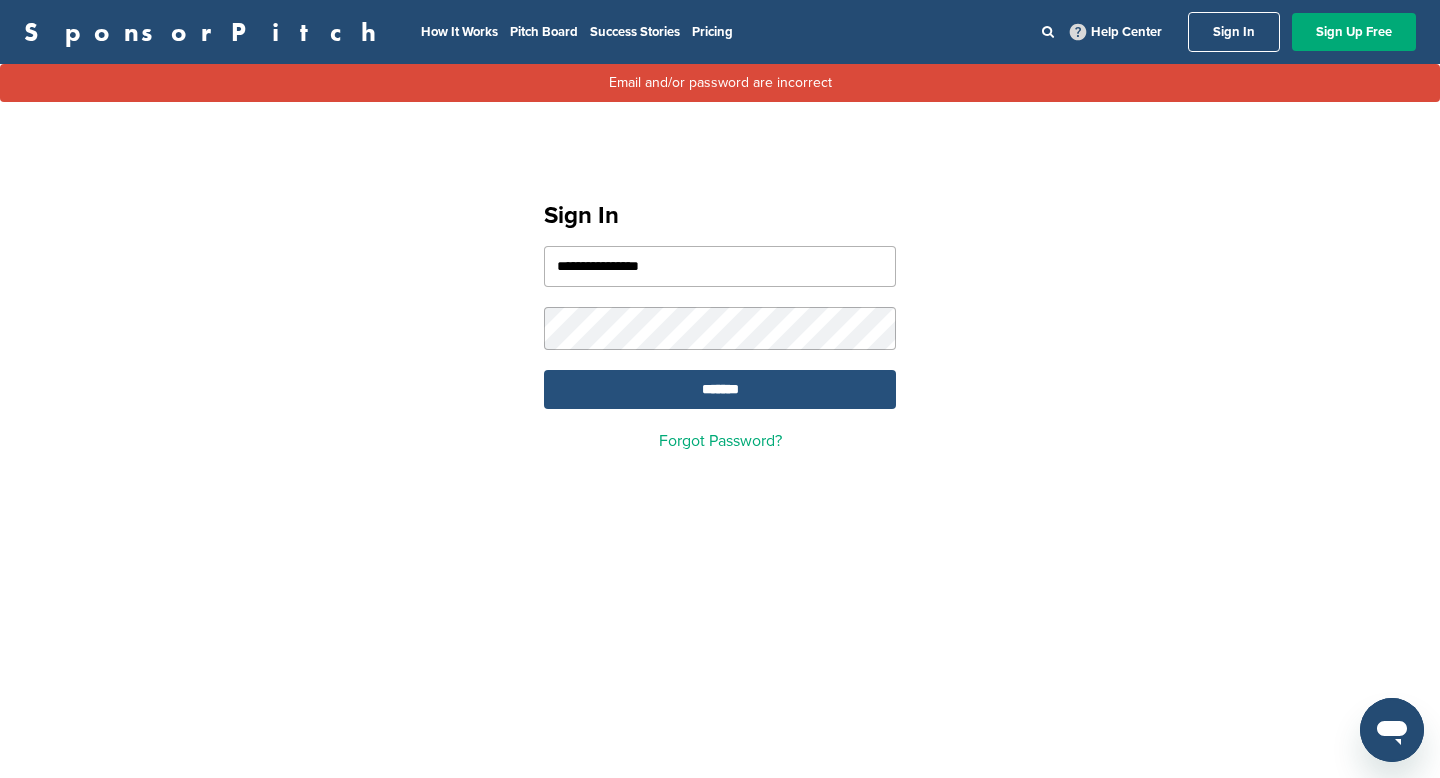 click on "*******" at bounding box center (720, 389) 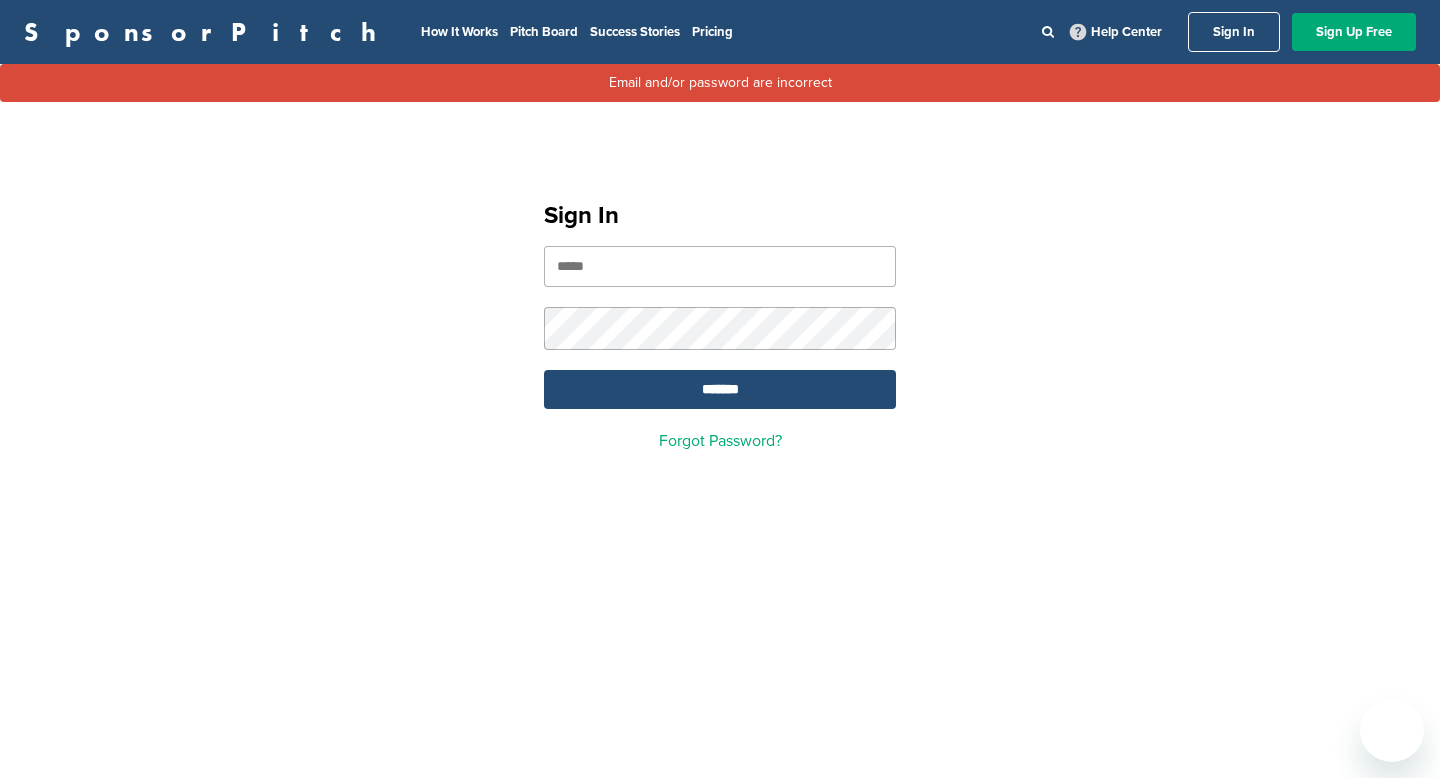 scroll, scrollTop: 0, scrollLeft: 0, axis: both 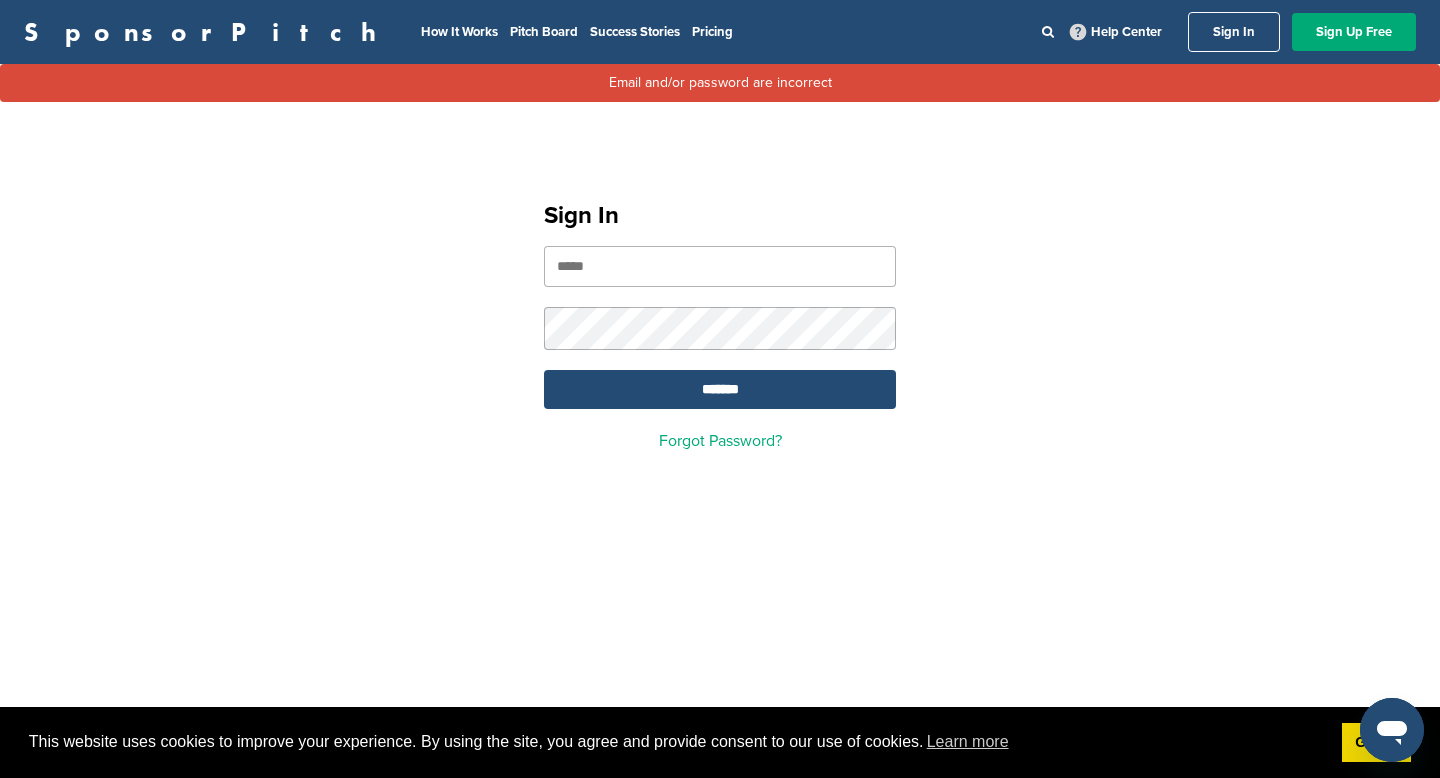 type on "**********" 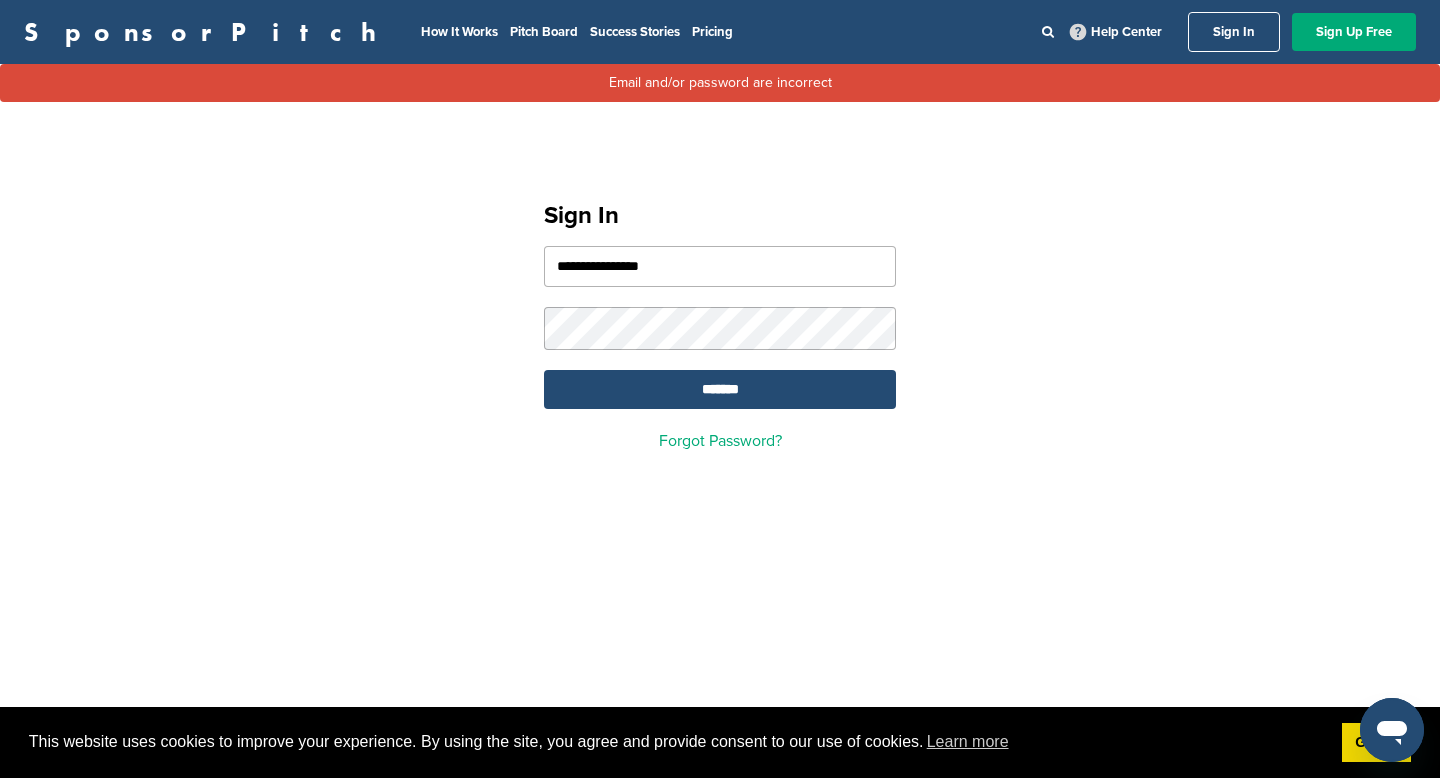 click on "**********" at bounding box center (720, 317) 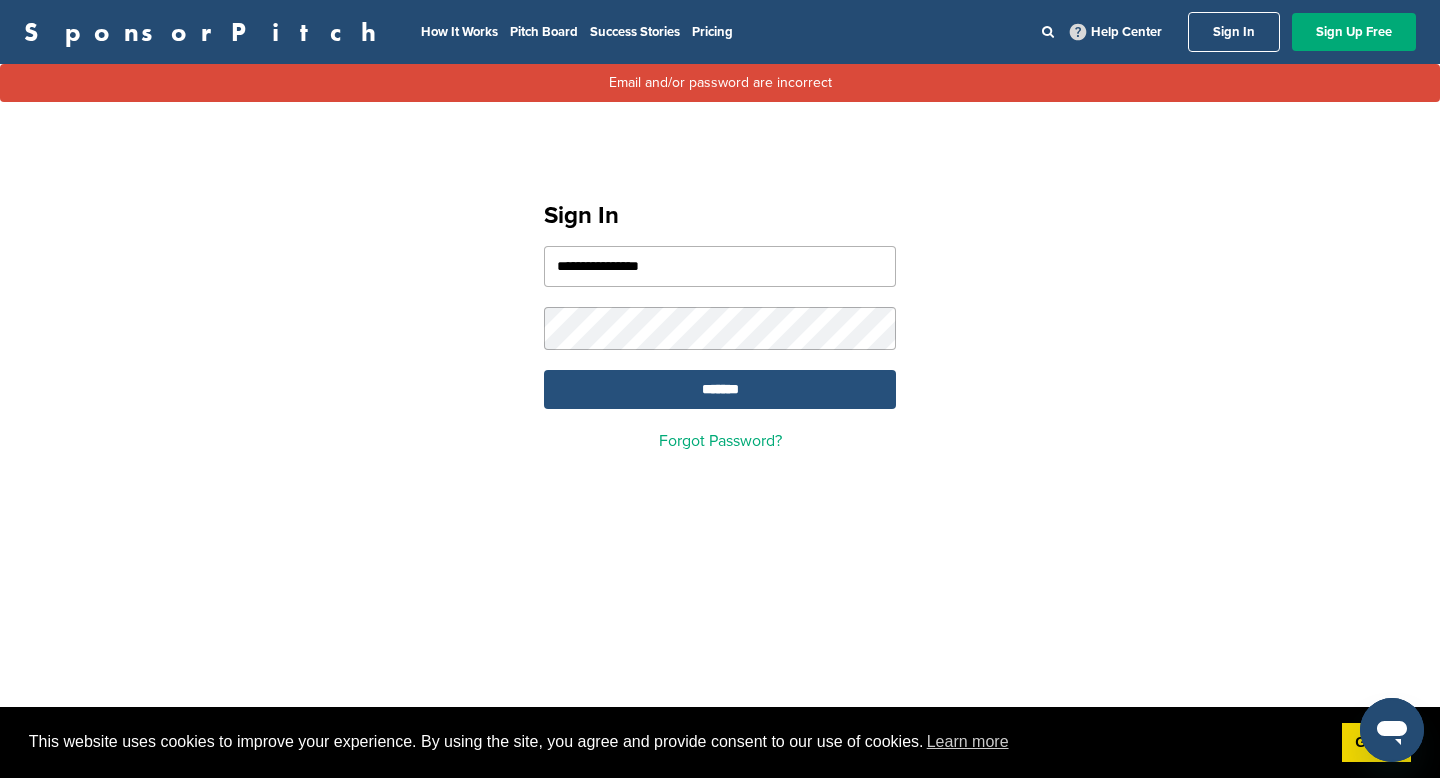 click on "*******" at bounding box center [720, 389] 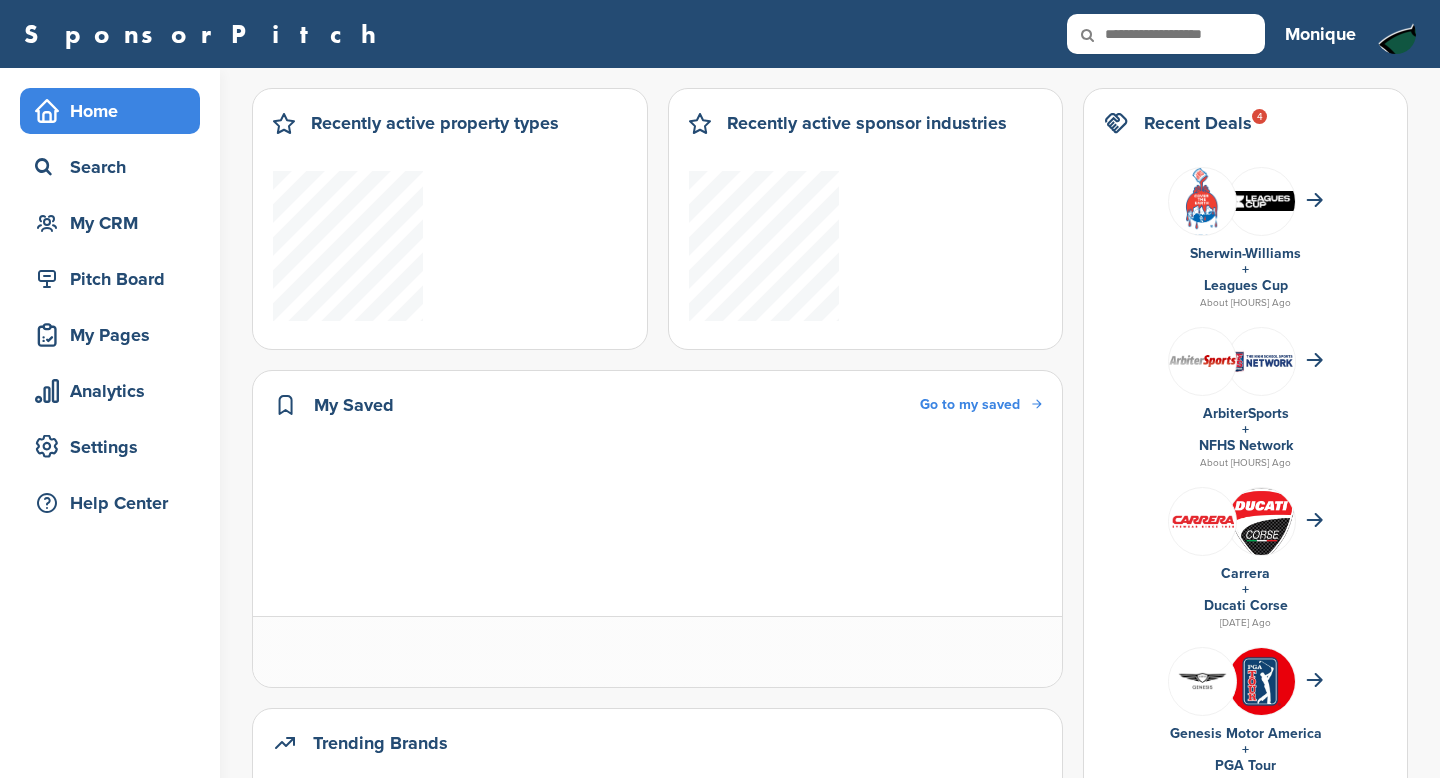 scroll, scrollTop: 0, scrollLeft: 0, axis: both 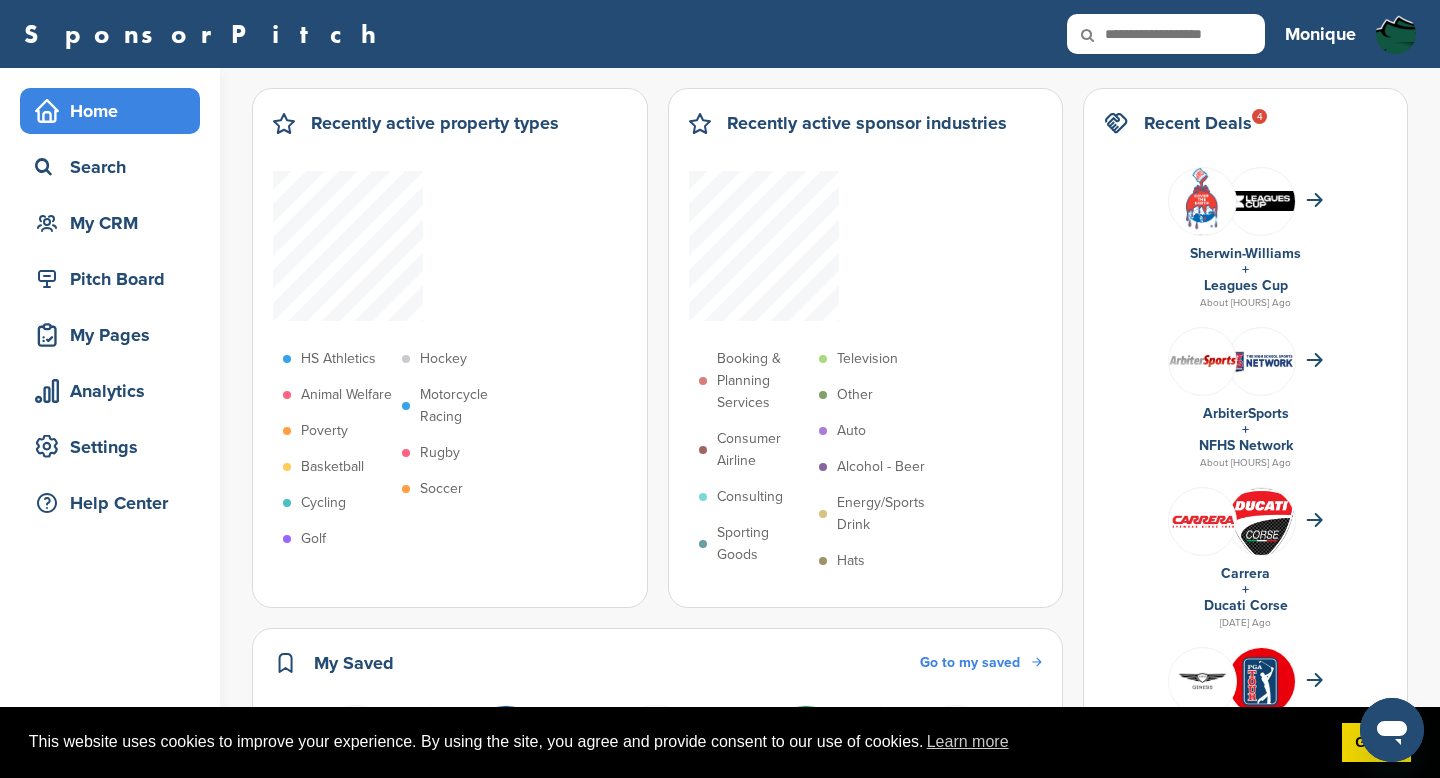 click at bounding box center (1166, 34) 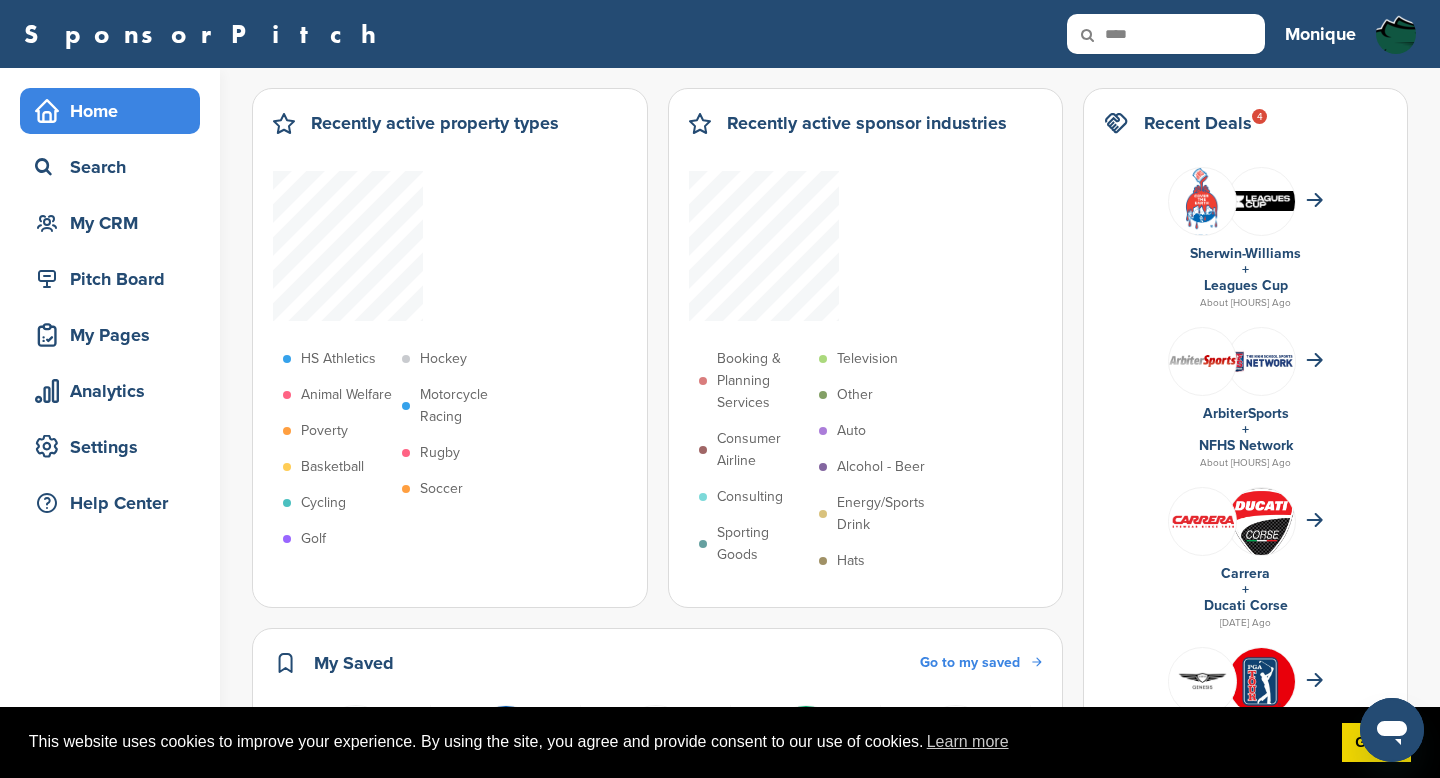 type on "****" 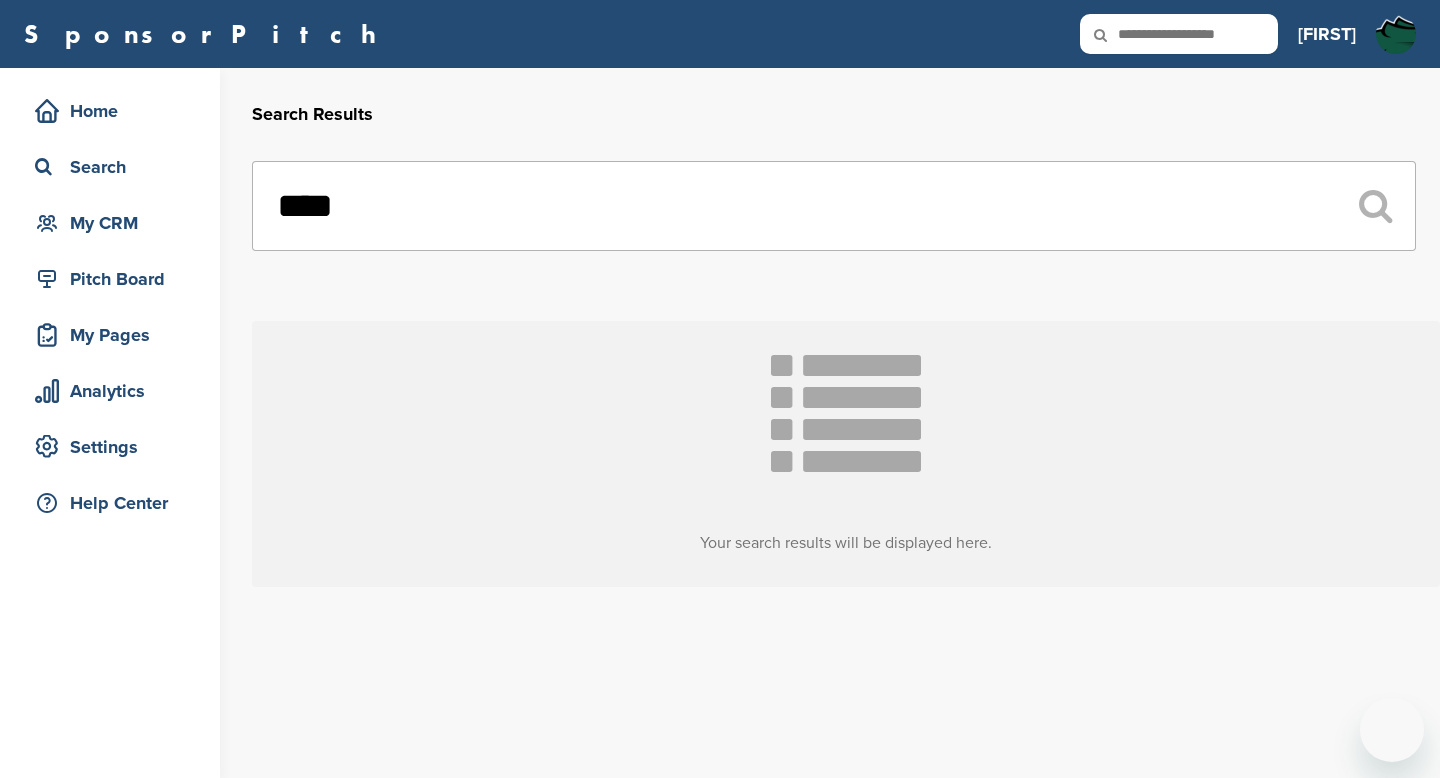 scroll, scrollTop: 0, scrollLeft: 0, axis: both 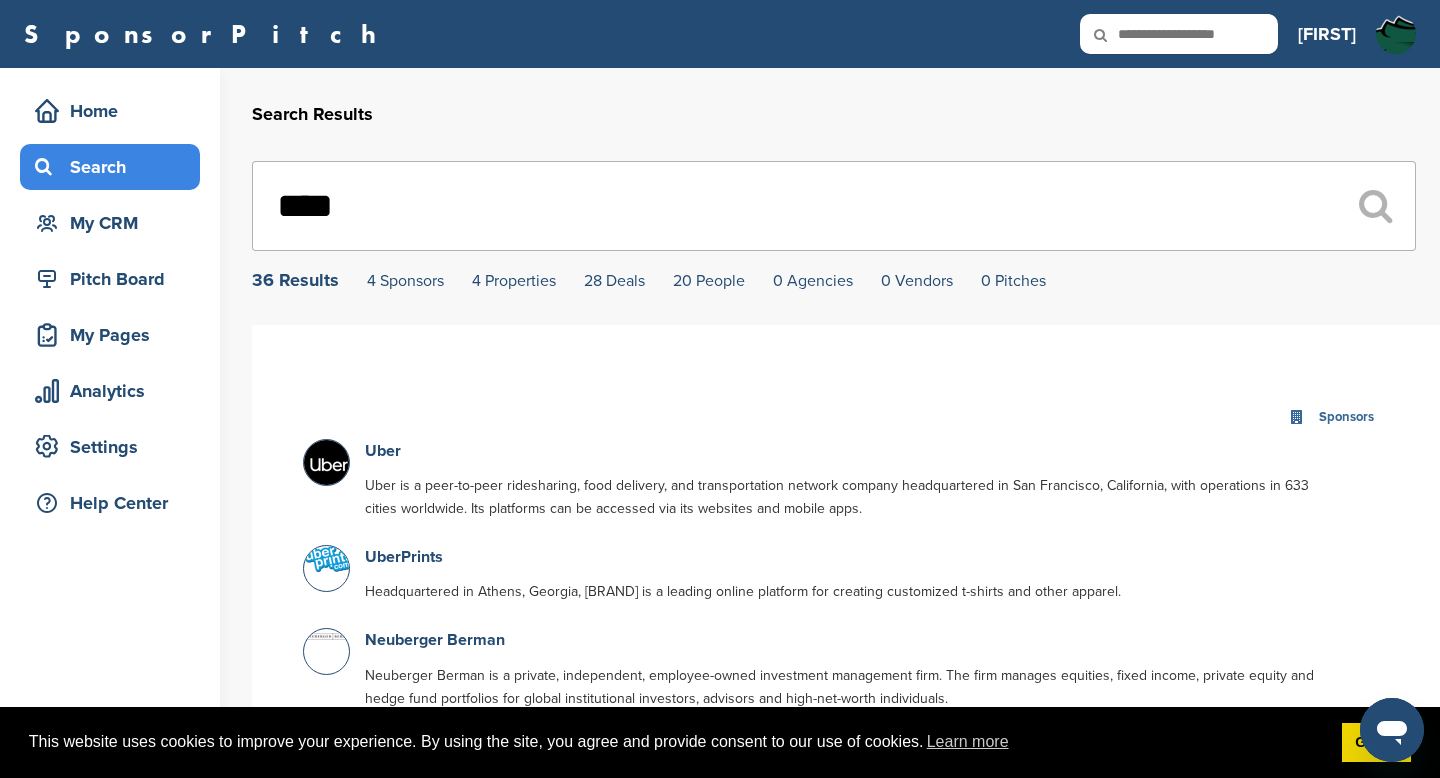 click on "Search" at bounding box center (115, 167) 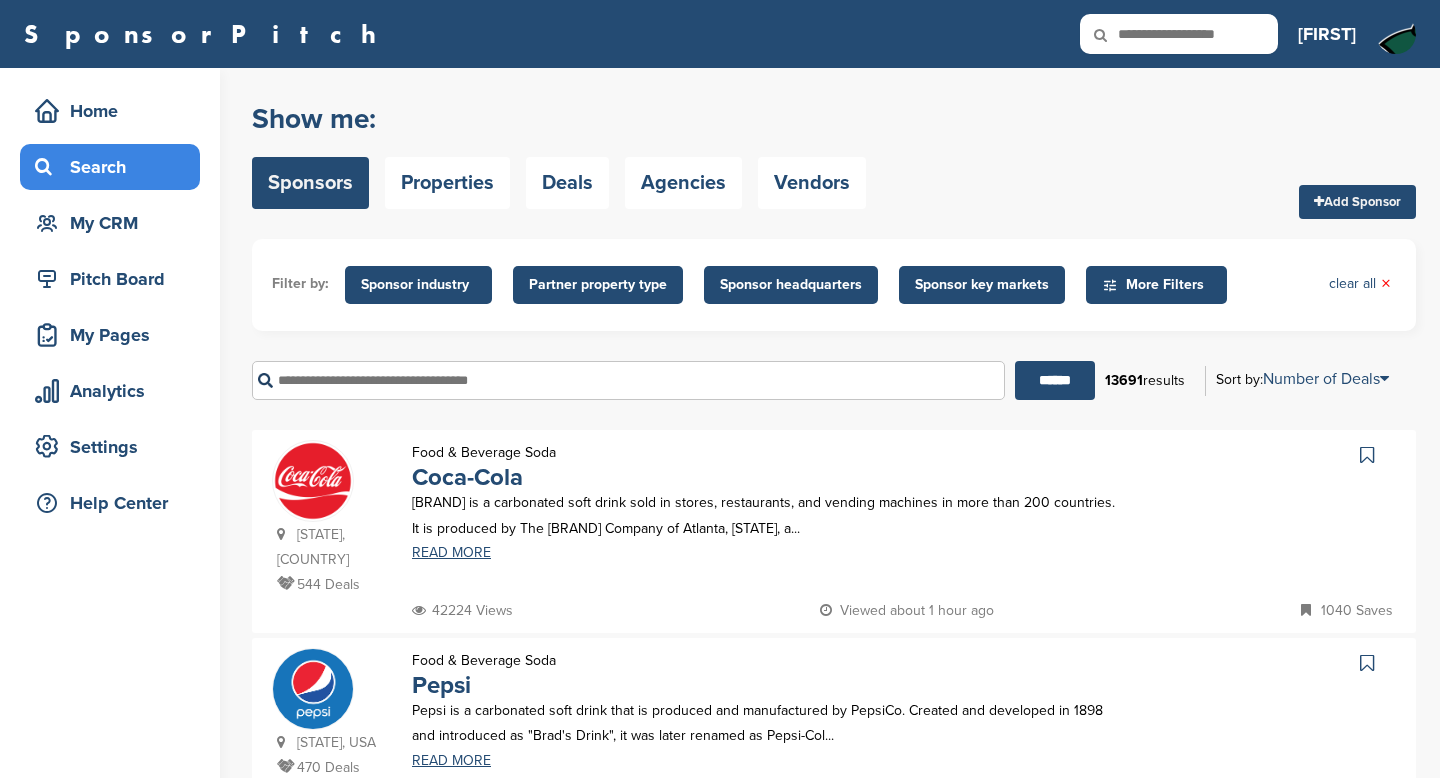 scroll, scrollTop: 0, scrollLeft: 0, axis: both 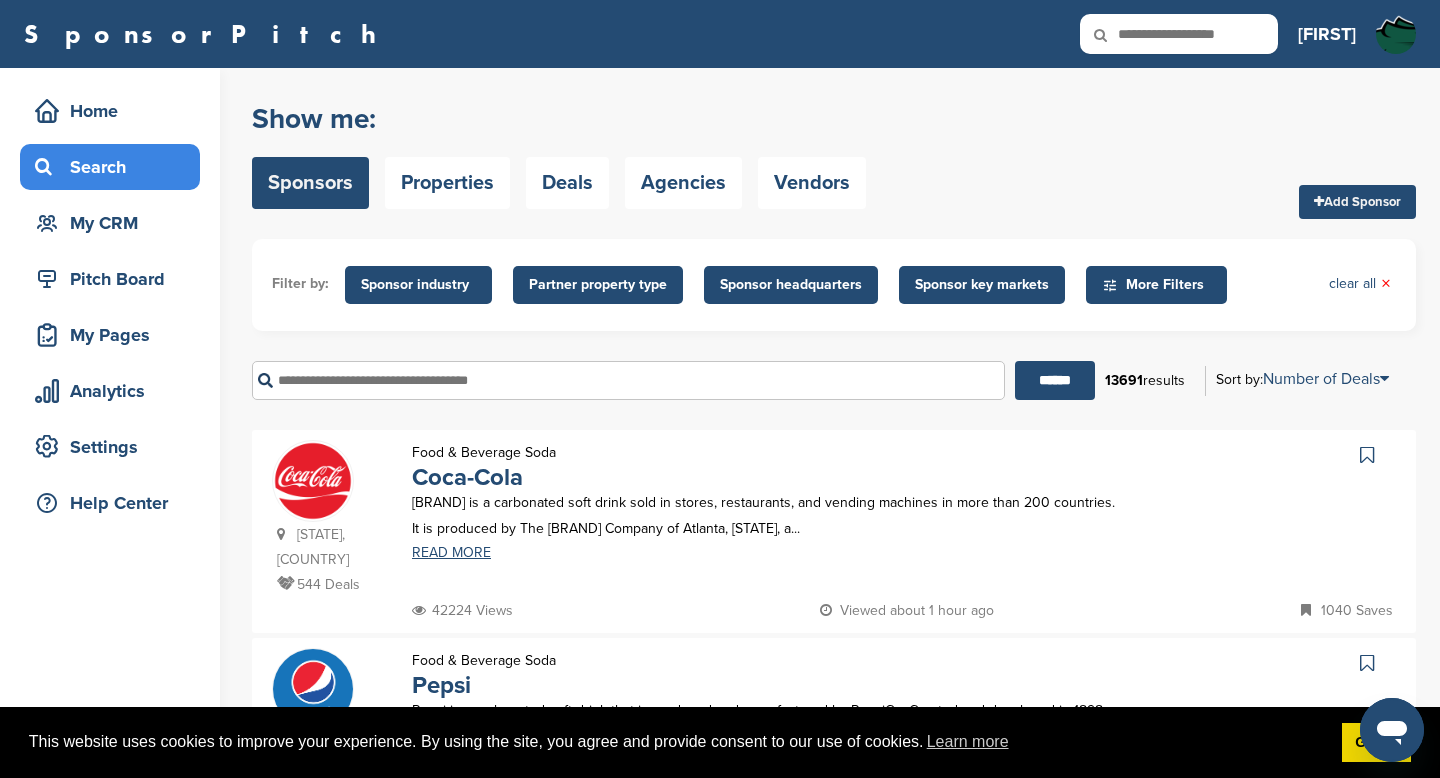 click at bounding box center [1114, 35] 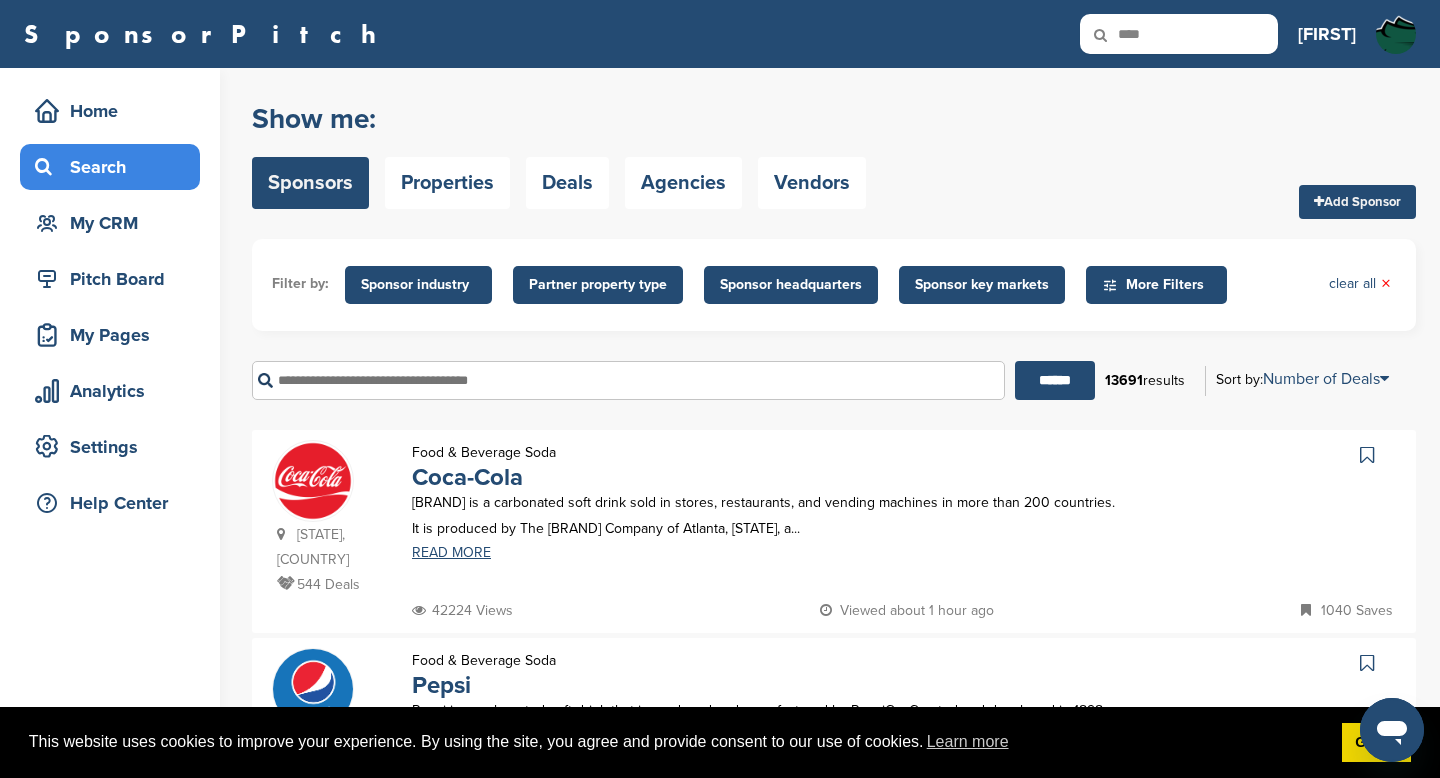 type on "****" 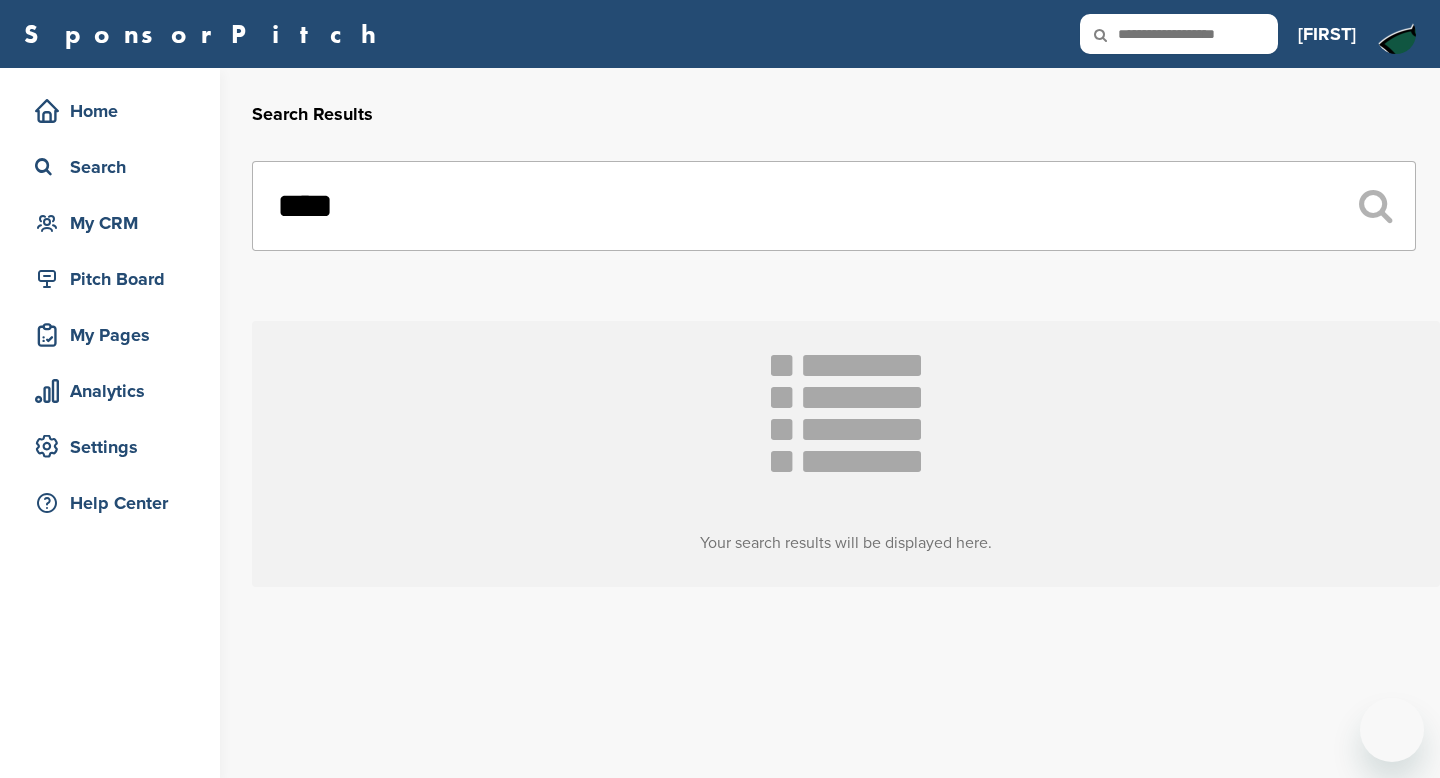 scroll, scrollTop: 0, scrollLeft: 0, axis: both 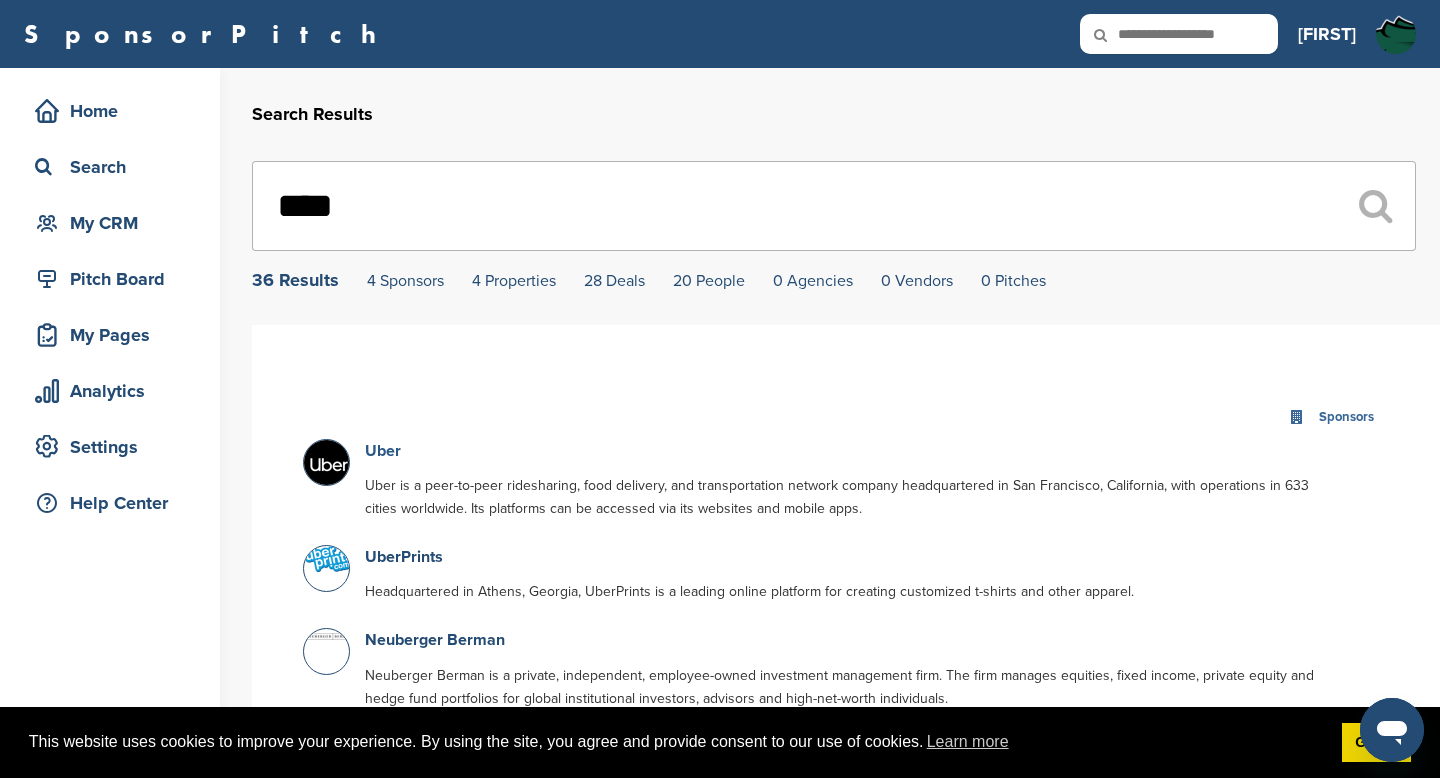 click on "Uber" at bounding box center (383, 451) 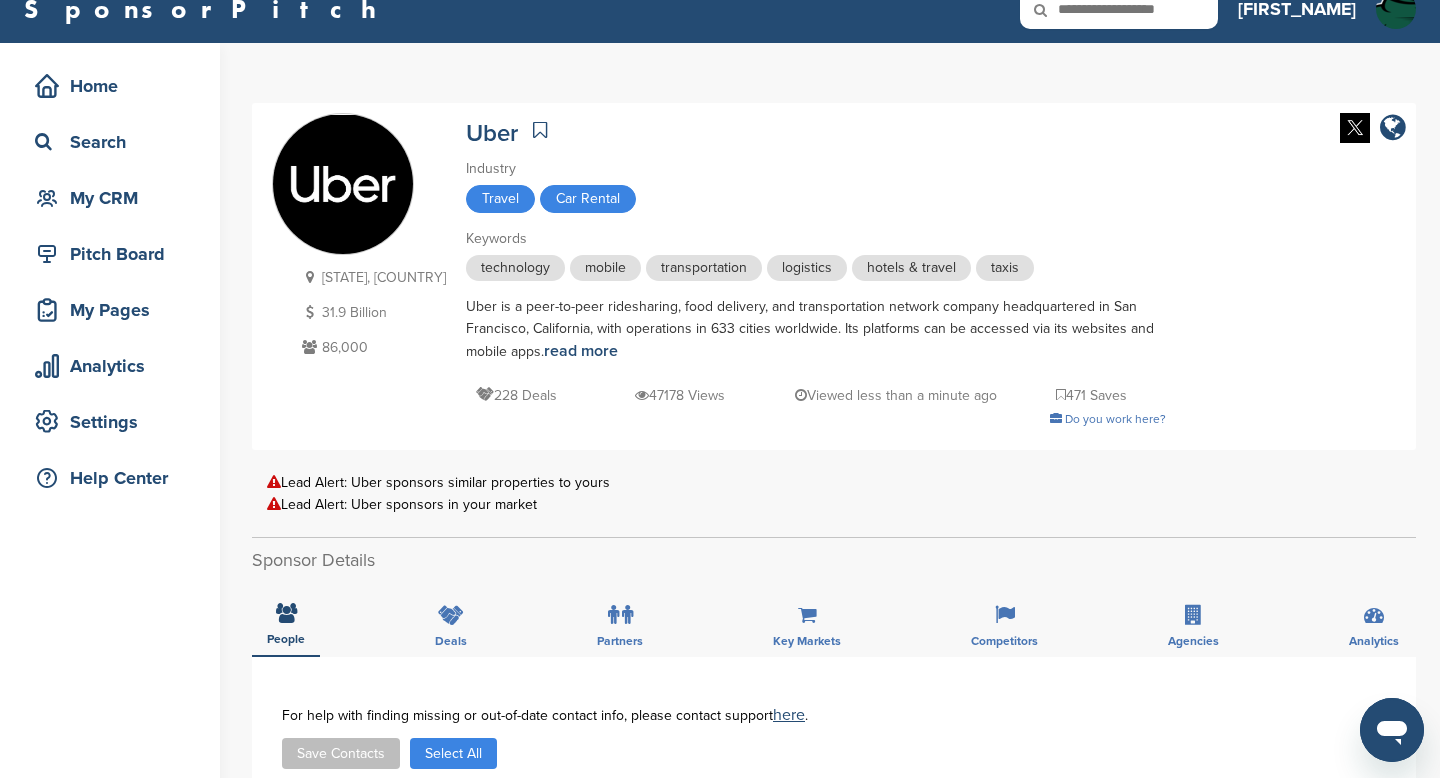 scroll, scrollTop: 0, scrollLeft: 0, axis: both 